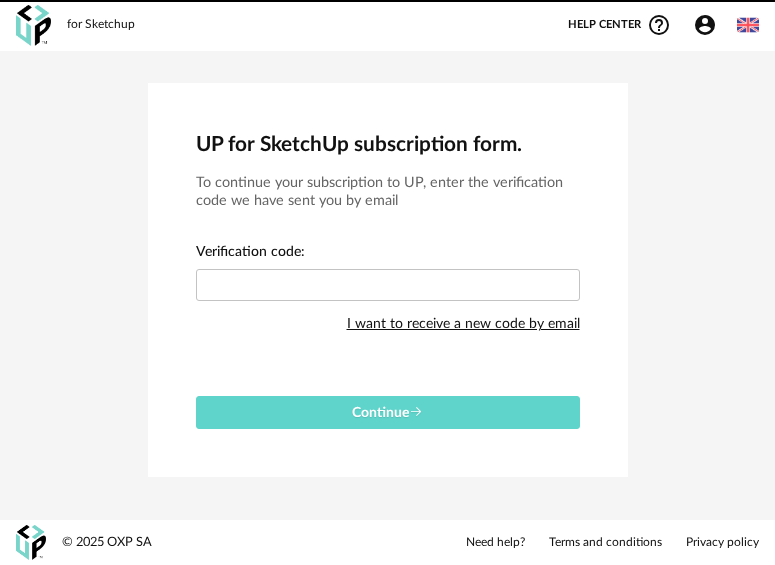 scroll, scrollTop: 0, scrollLeft: 0, axis: both 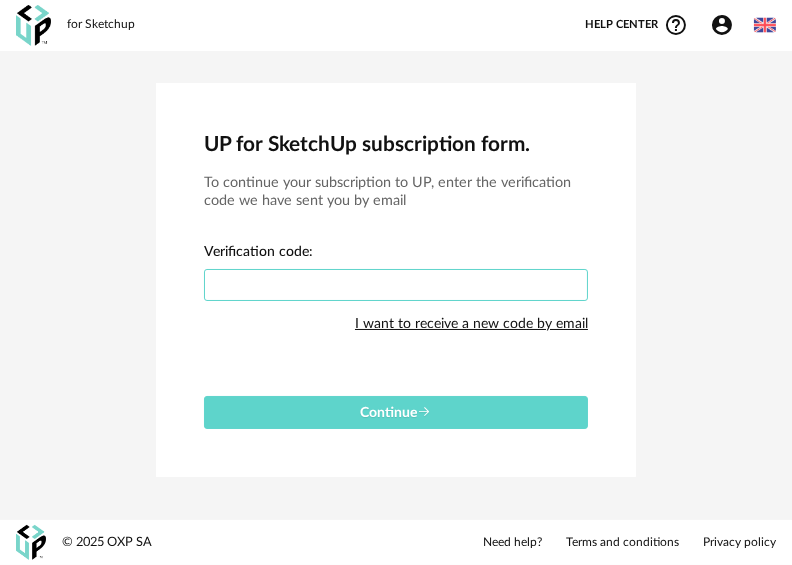 click at bounding box center [396, 285] 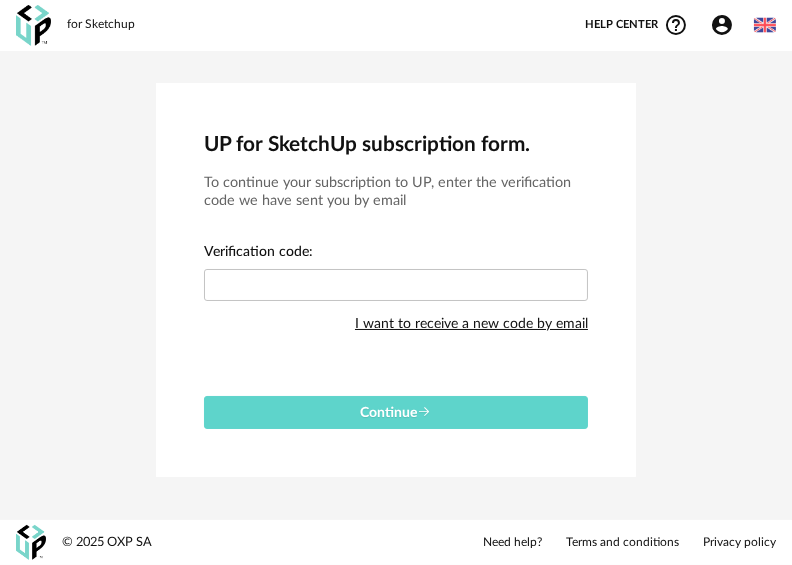 click on "I want to receive a new code by email" at bounding box center (471, 324) 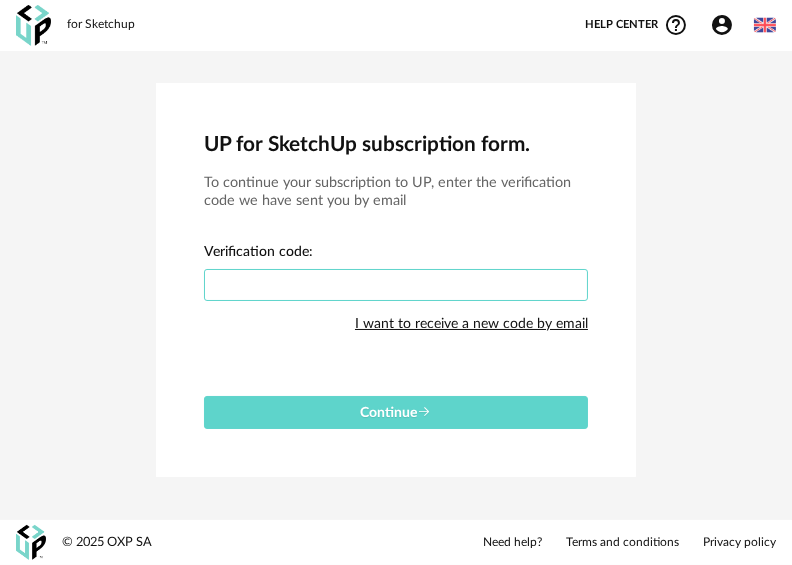 click at bounding box center [396, 285] 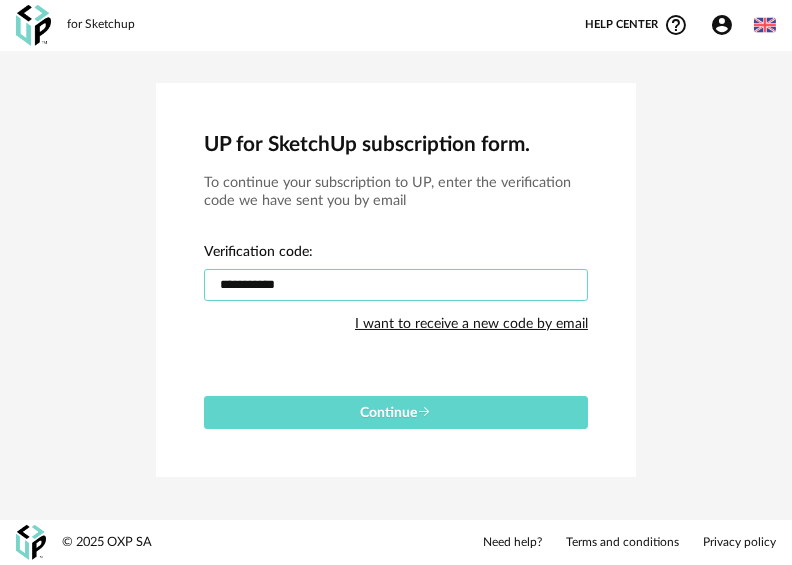 click on "Continue" at bounding box center [396, 412] 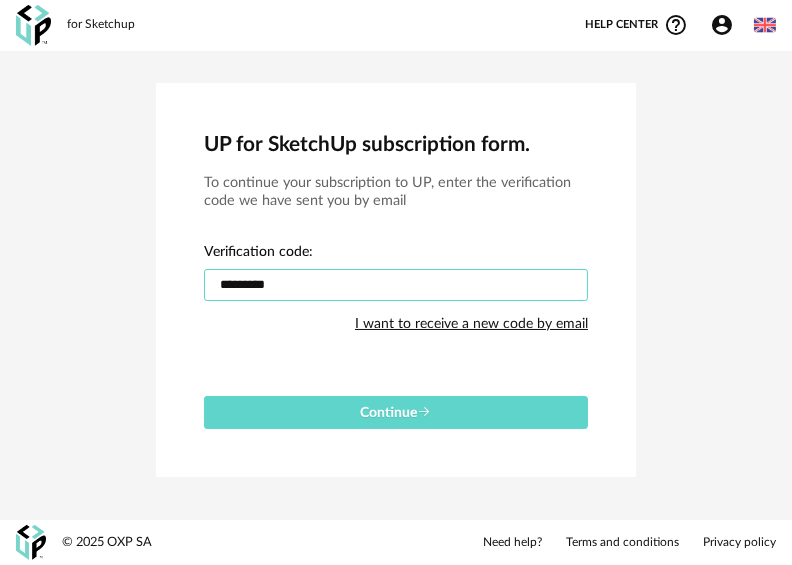 type on "*********" 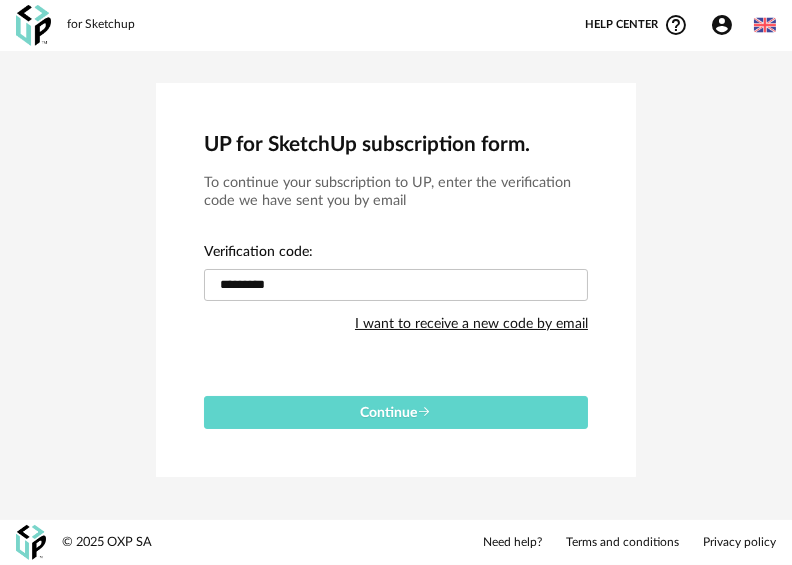 drag, startPoint x: 327, startPoint y: 264, endPoint x: 194, endPoint y: 268, distance: 133.06013 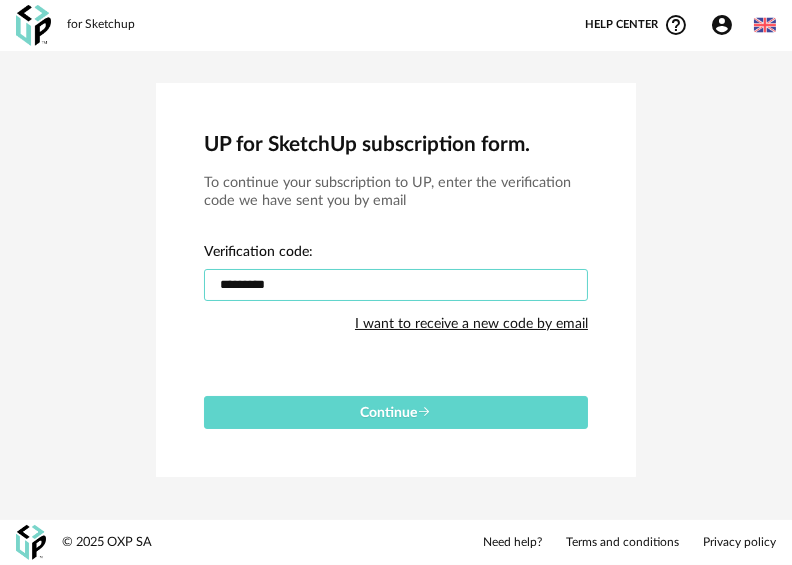 drag, startPoint x: 317, startPoint y: 290, endPoint x: 118, endPoint y: 304, distance: 199.49185 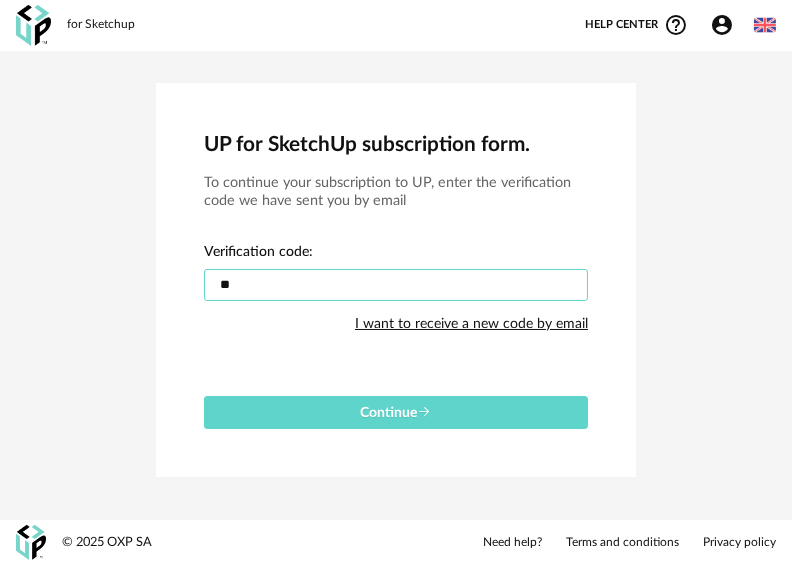 type on "*" 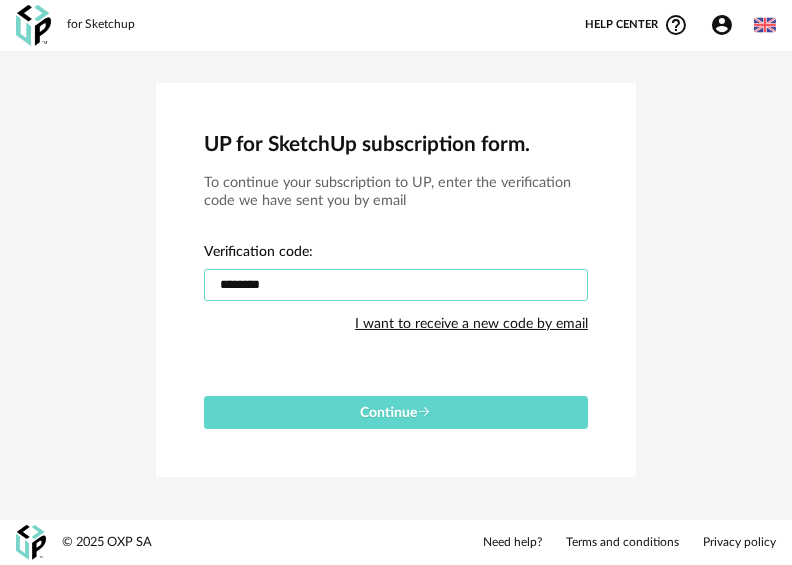 click on "Continue" at bounding box center [396, 412] 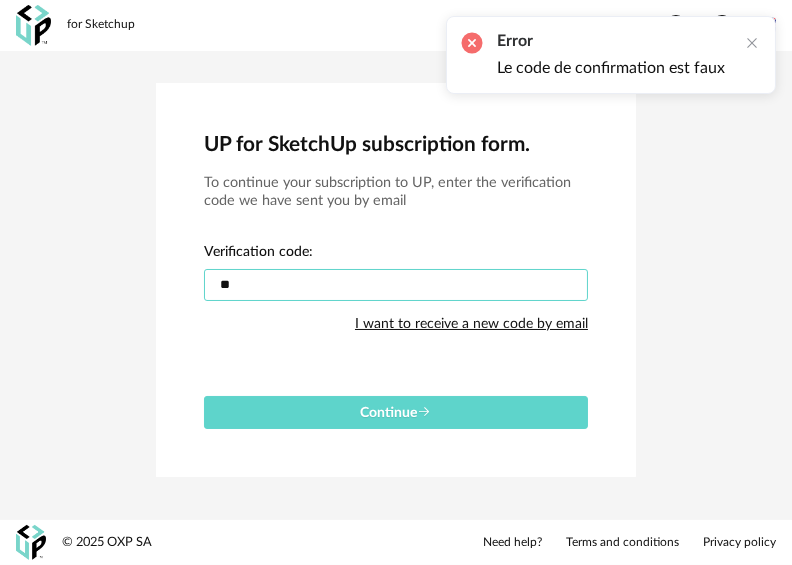 type on "*" 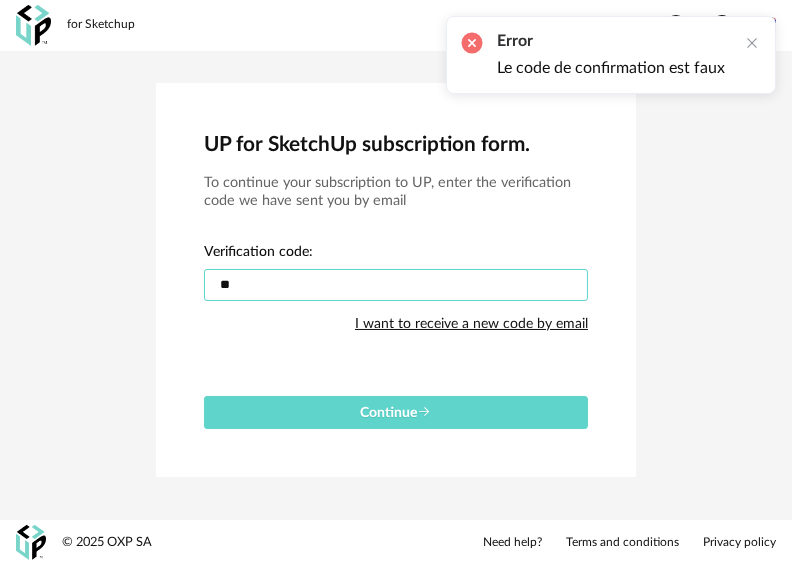 type on "*" 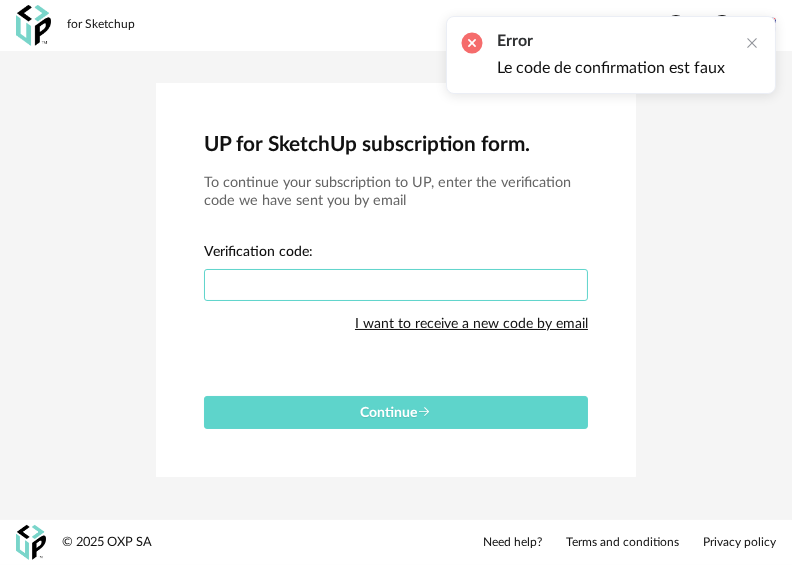 type on "*" 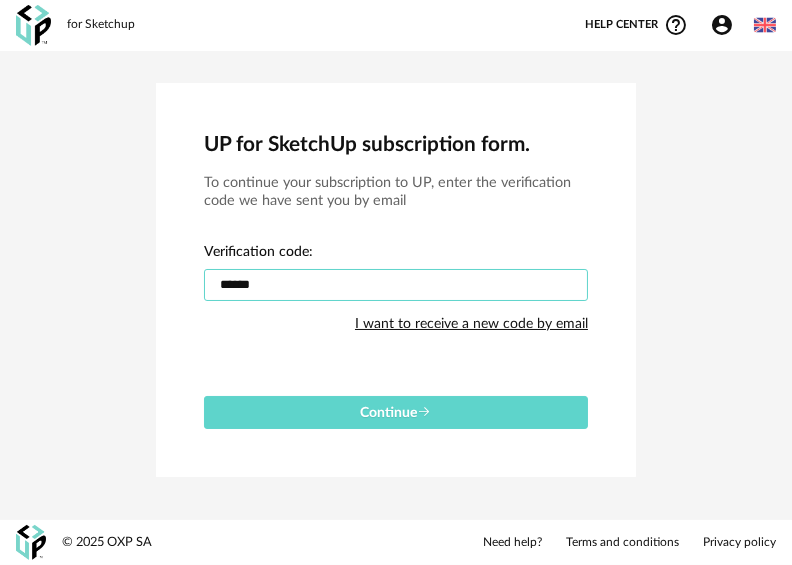 click on "Continue" at bounding box center (396, 412) 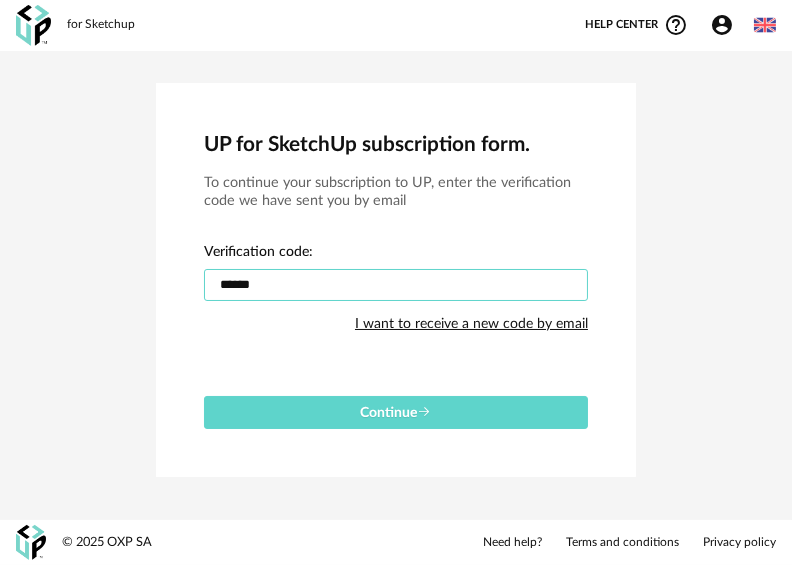 click on "******" at bounding box center (396, 285) 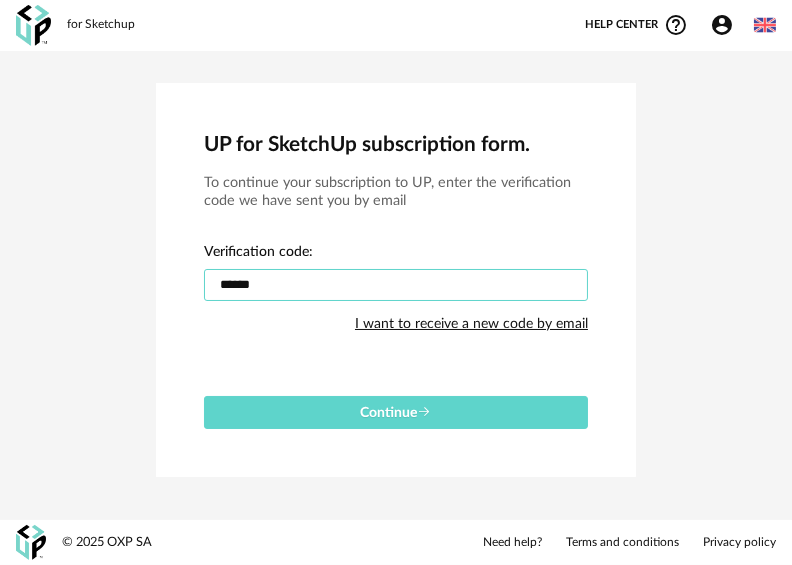 click on "******" at bounding box center (396, 285) 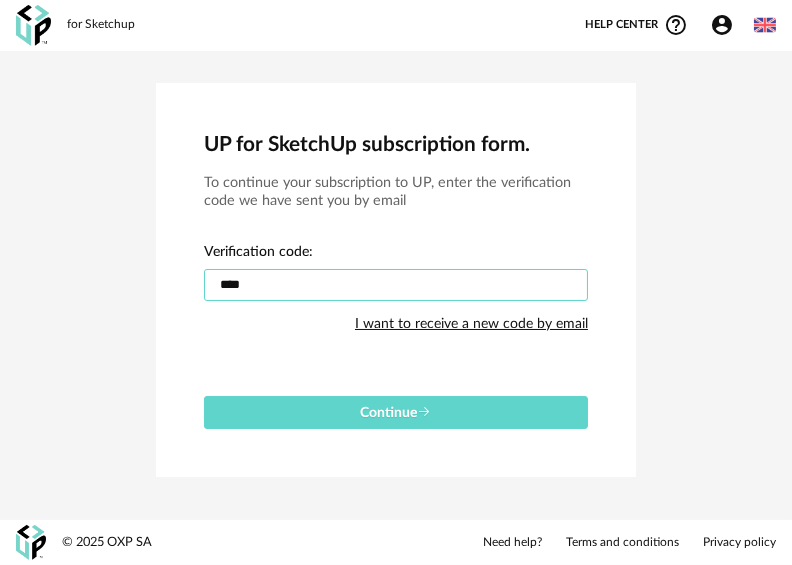 type on "****" 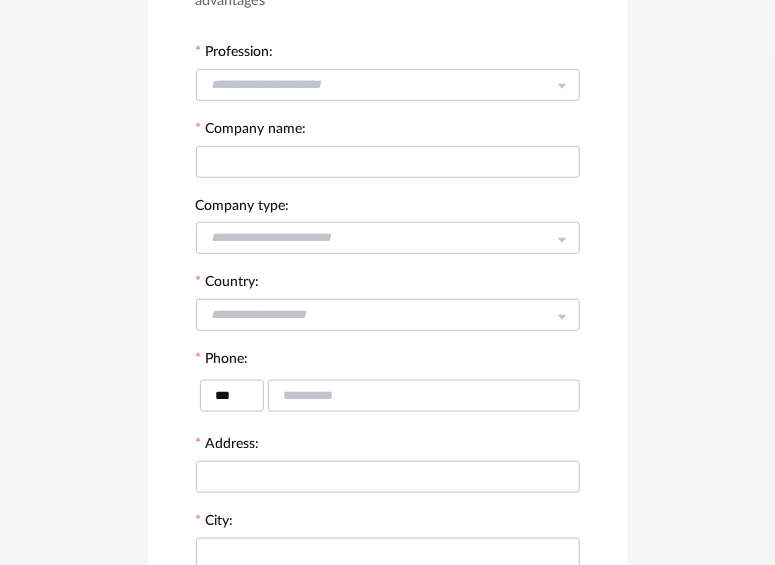 scroll, scrollTop: 99, scrollLeft: 0, axis: vertical 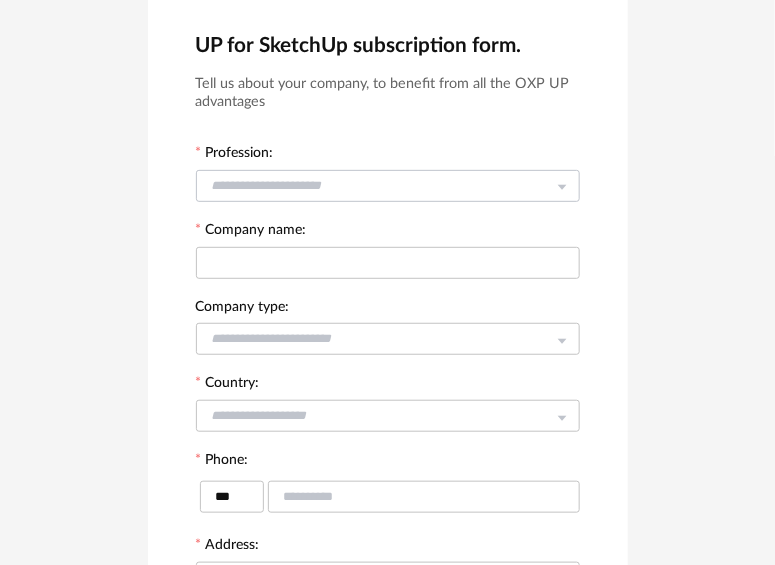 click at bounding box center (388, 185) 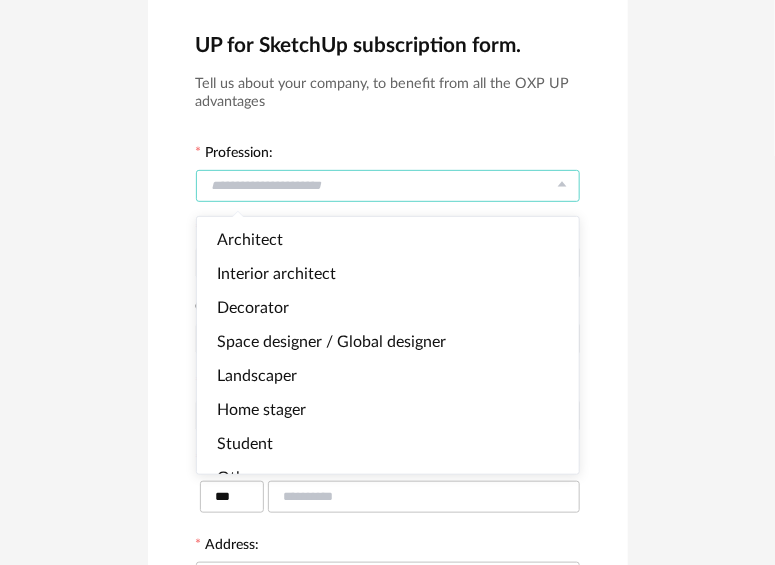 click at bounding box center (388, 186) 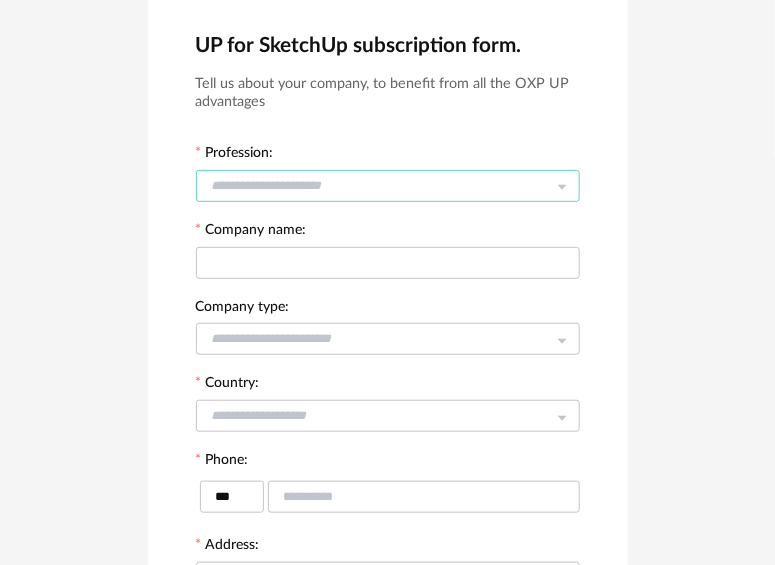 click at bounding box center (388, 186) 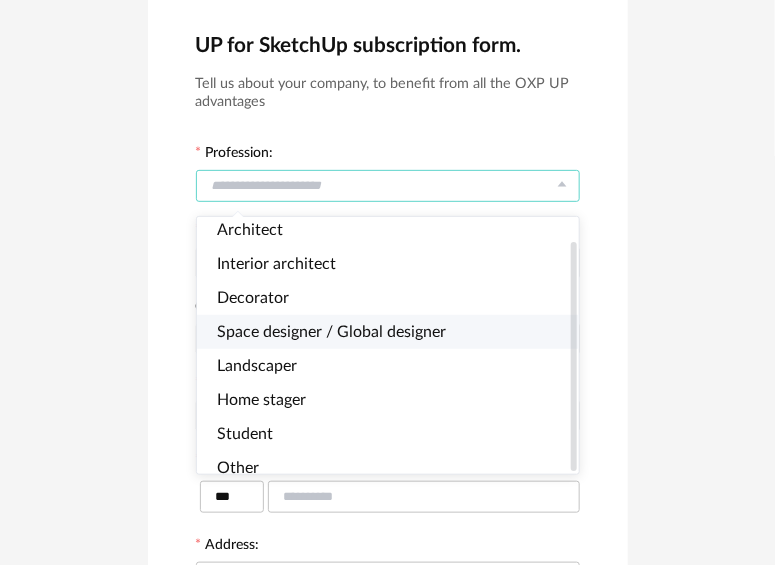 scroll, scrollTop: 26, scrollLeft: 0, axis: vertical 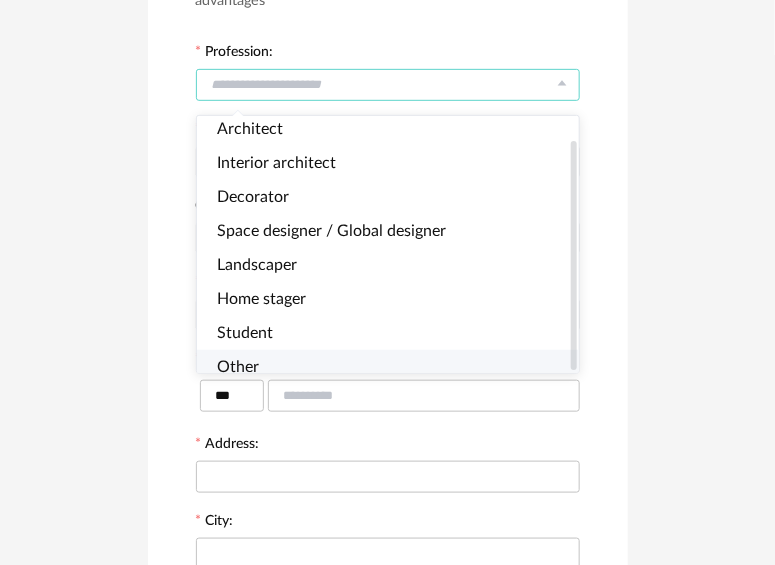 click on "Other" at bounding box center (396, 367) 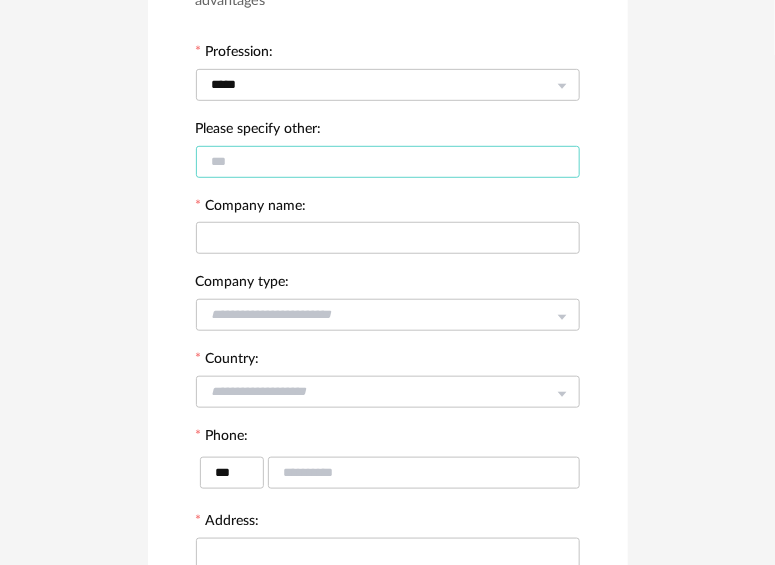 click at bounding box center [388, 162] 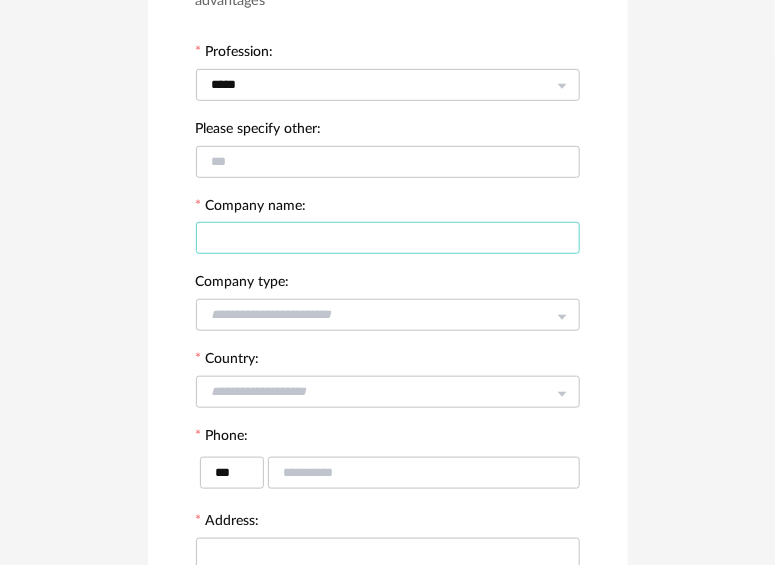 click at bounding box center [388, 238] 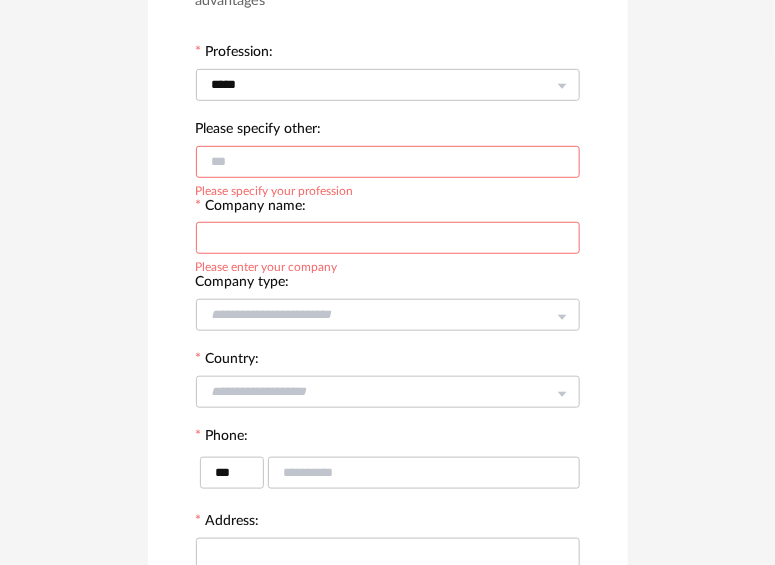click at bounding box center [388, 162] 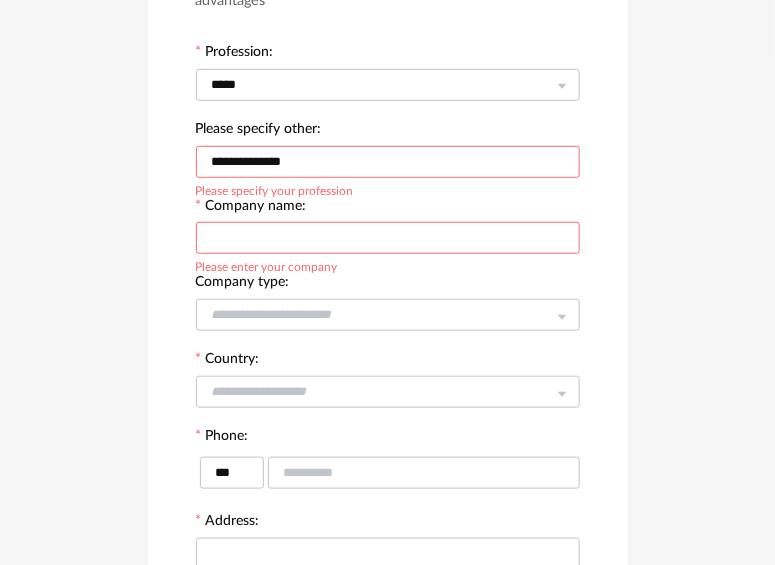 type on "**********" 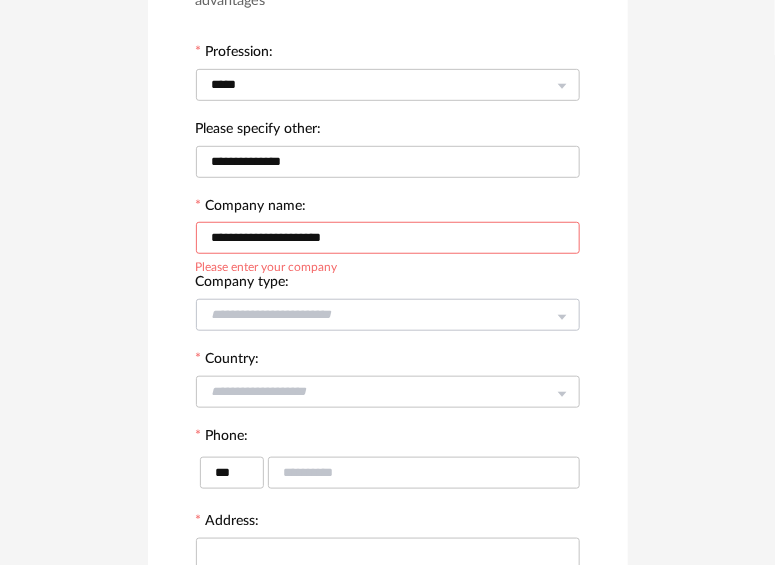 type on "**********" 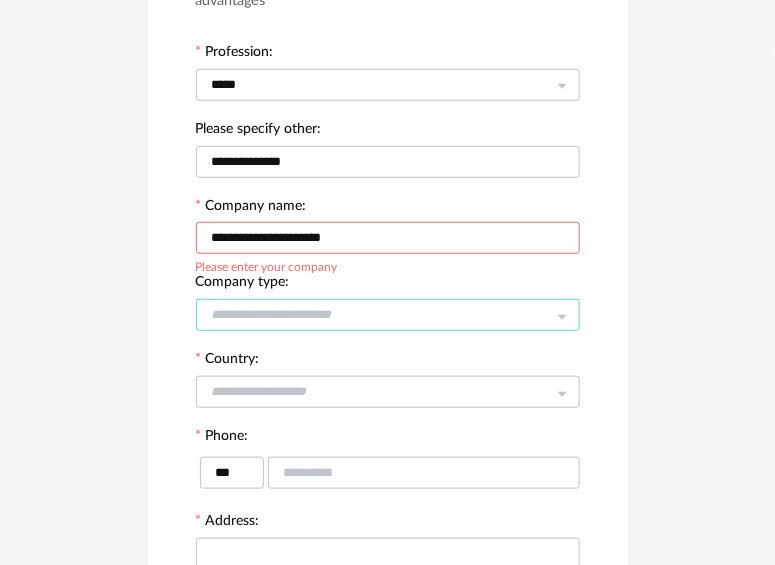 click at bounding box center (388, 315) 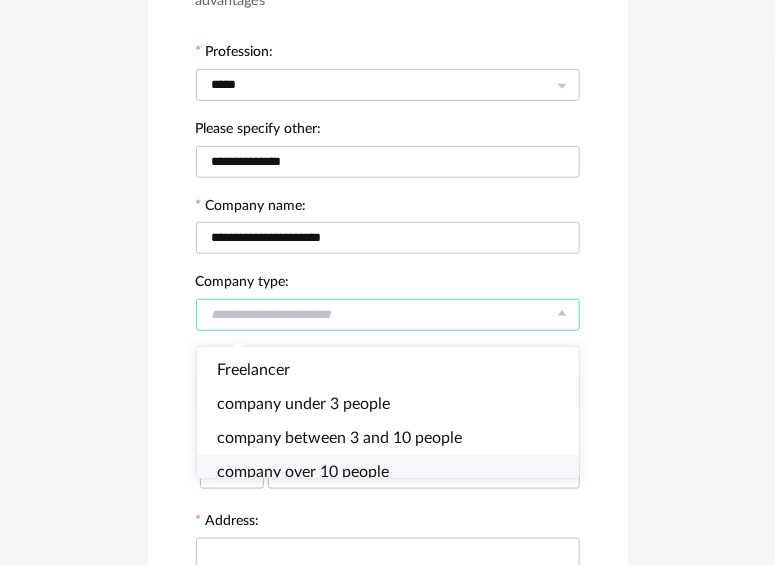 scroll, scrollTop: 300, scrollLeft: 0, axis: vertical 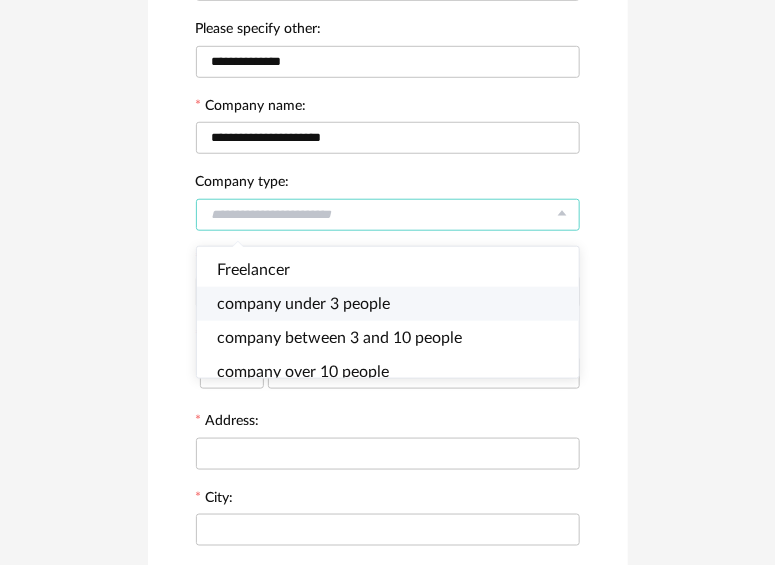 click on "company under 3 people" at bounding box center (303, 304) 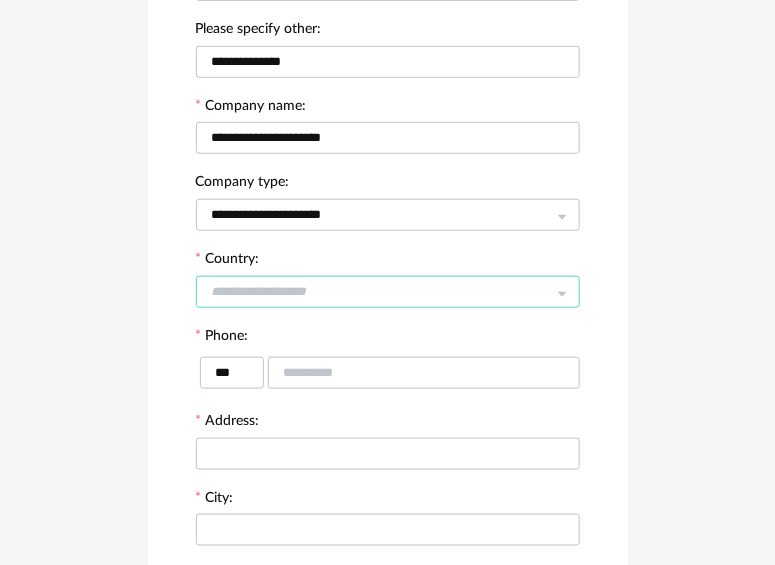 click at bounding box center [388, 292] 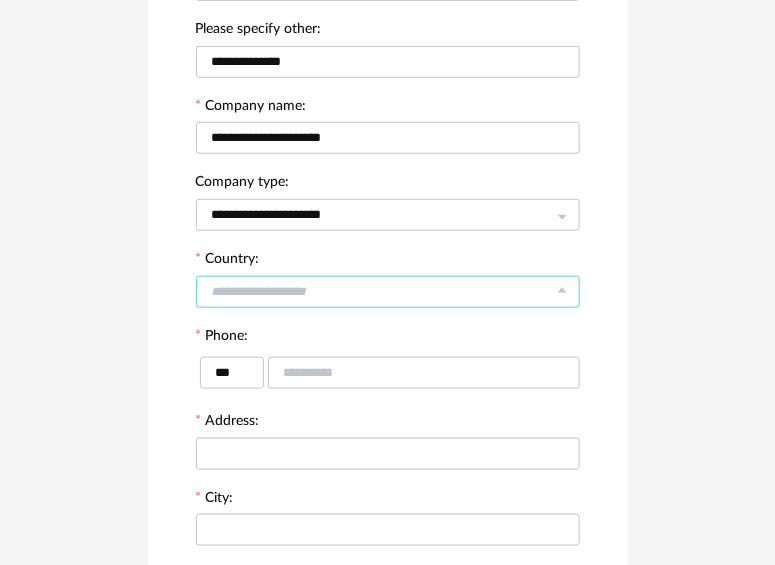 scroll, scrollTop: 499, scrollLeft: 0, axis: vertical 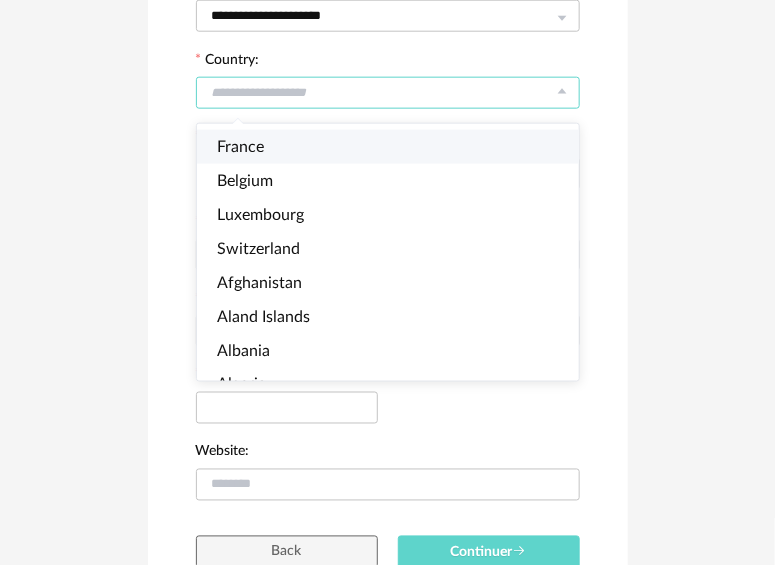 click on "**********" at bounding box center [388, 100] 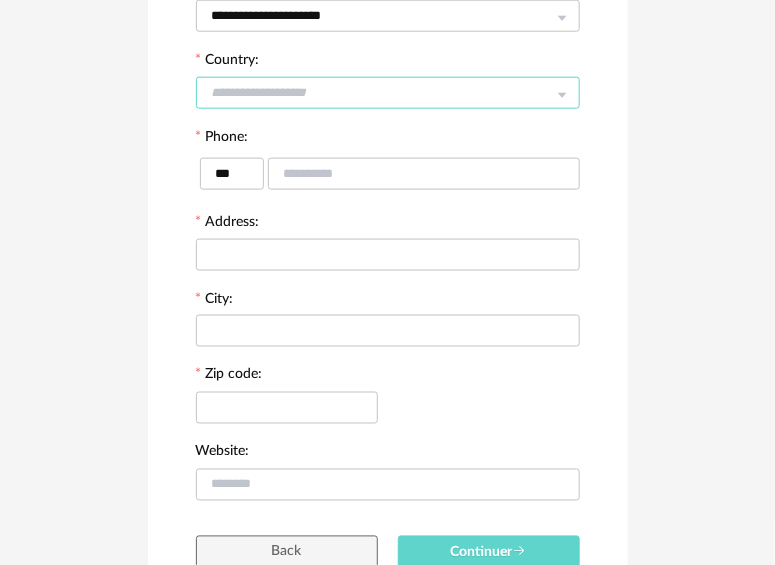 click at bounding box center [388, 93] 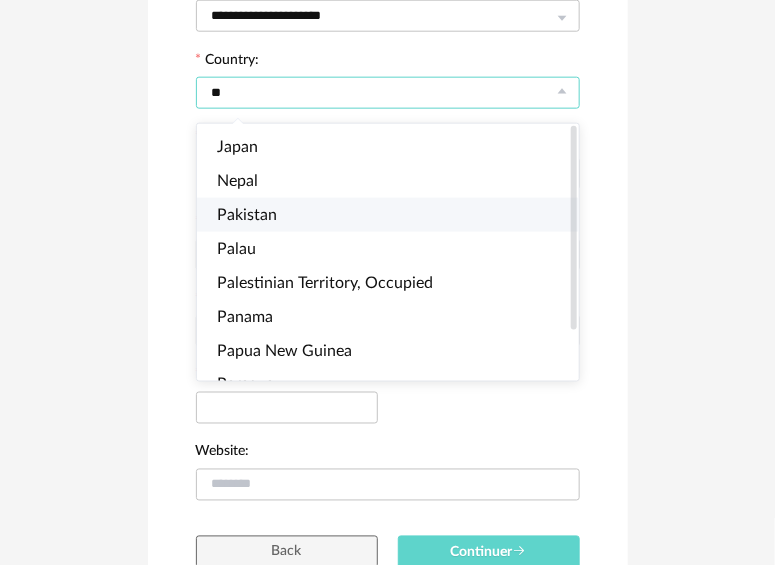 click on "Pakistan" at bounding box center (247, 215) 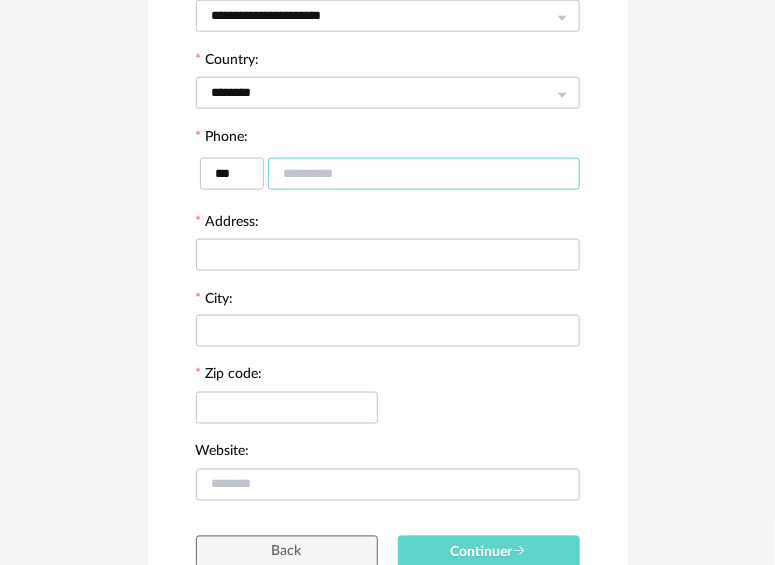 click at bounding box center (424, 174) 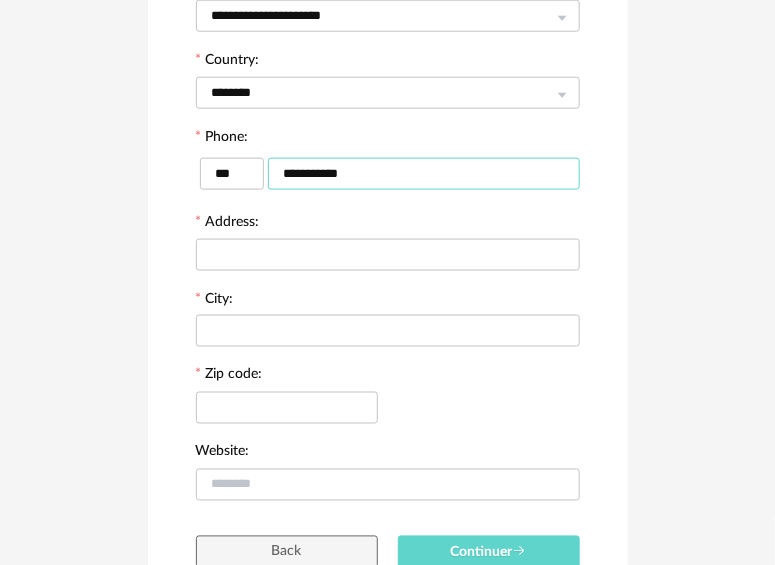 click on "**********" at bounding box center (424, 174) 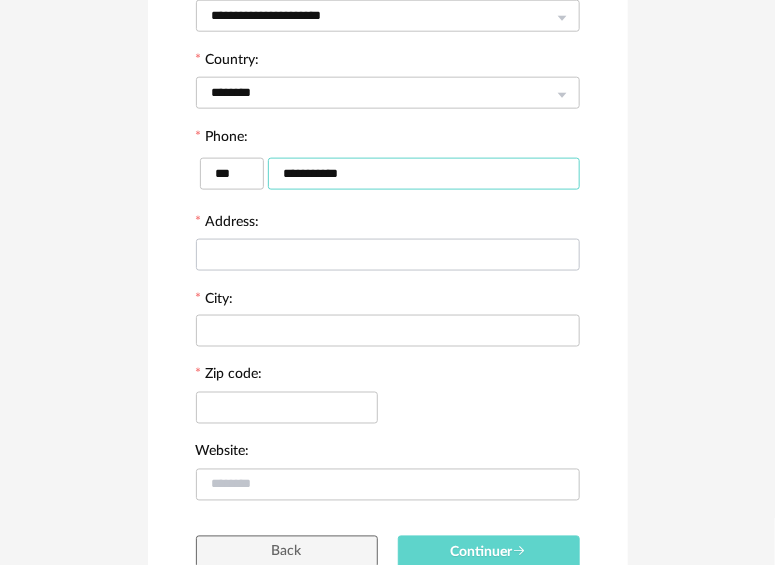 type on "**********" 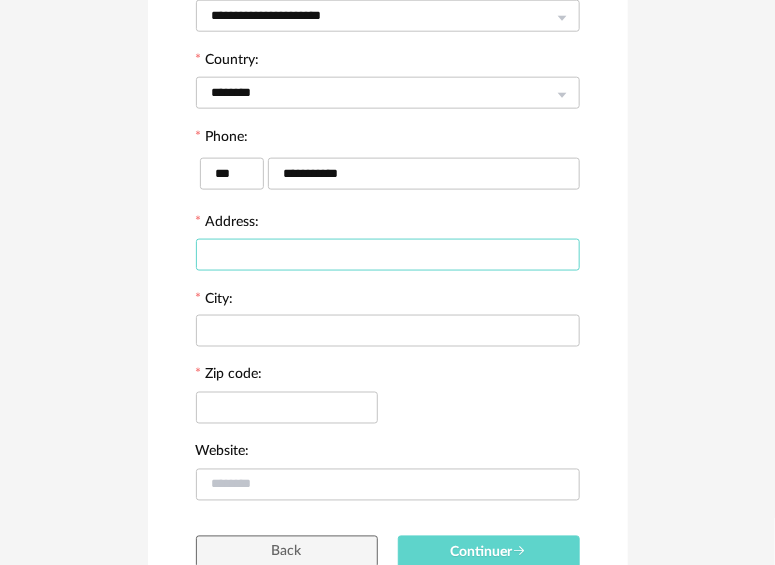 click at bounding box center (388, 255) 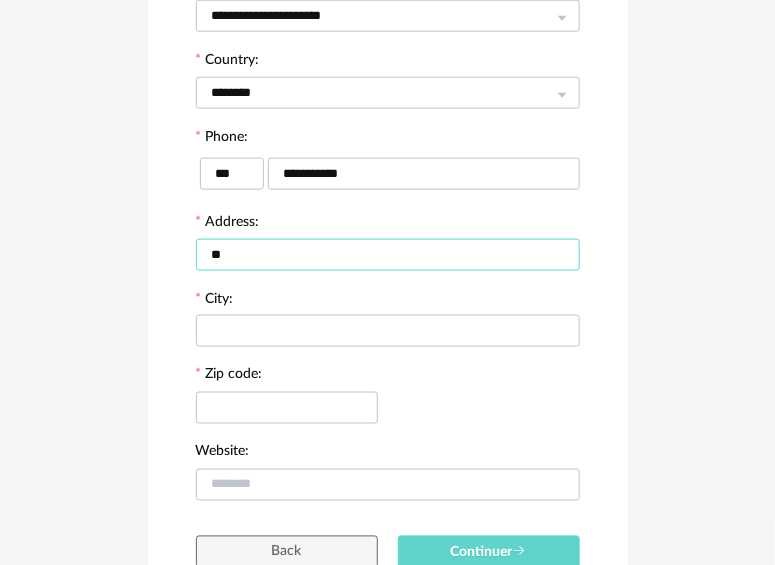 type on "*" 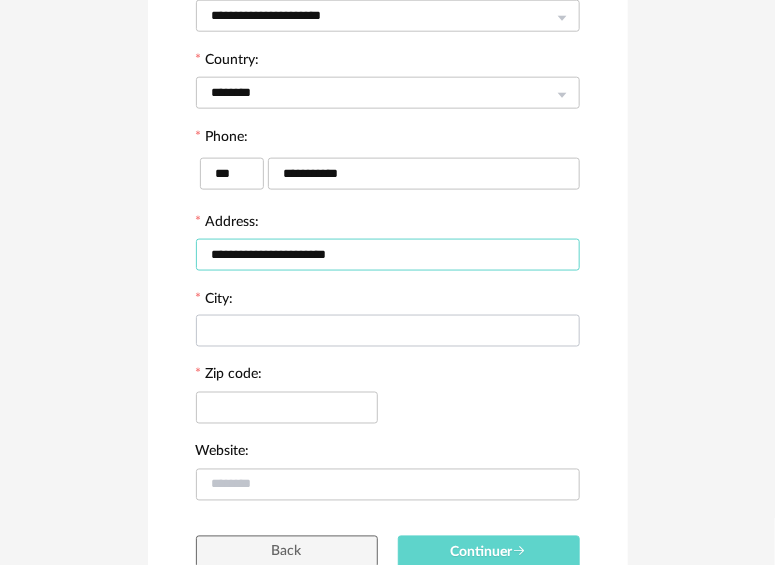 type on "**********" 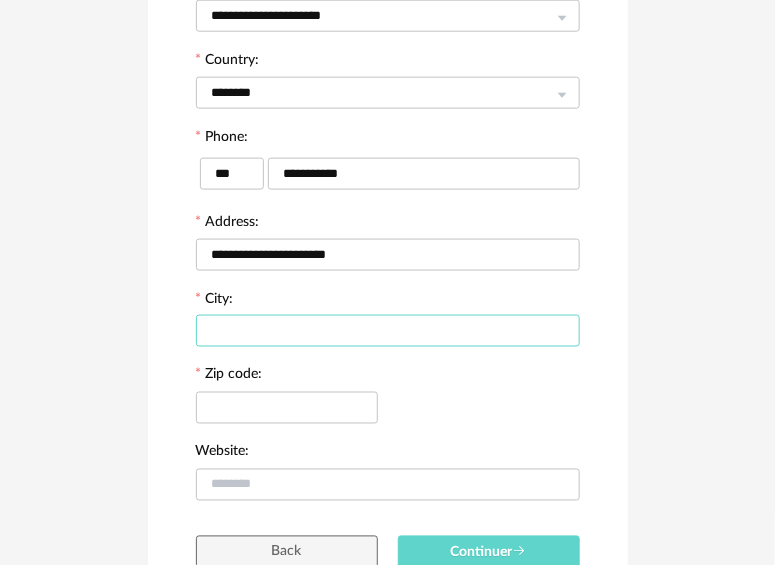 click at bounding box center (388, 331) 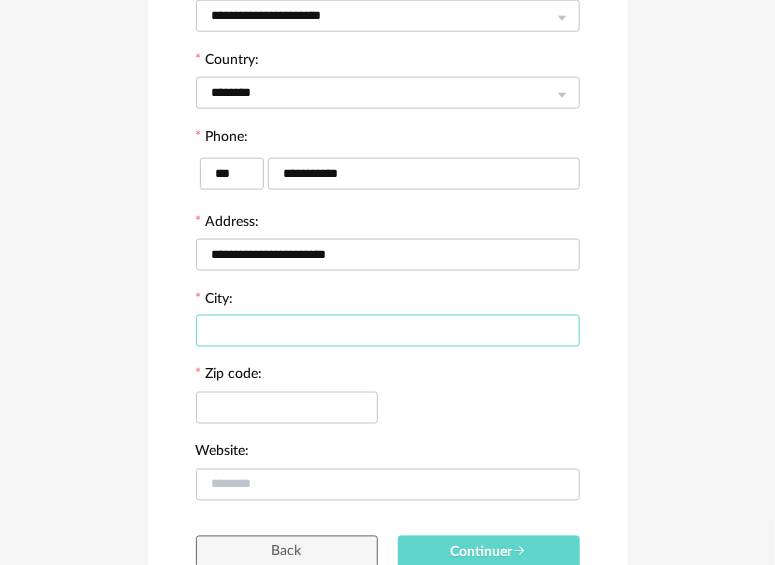 click at bounding box center [388, 331] 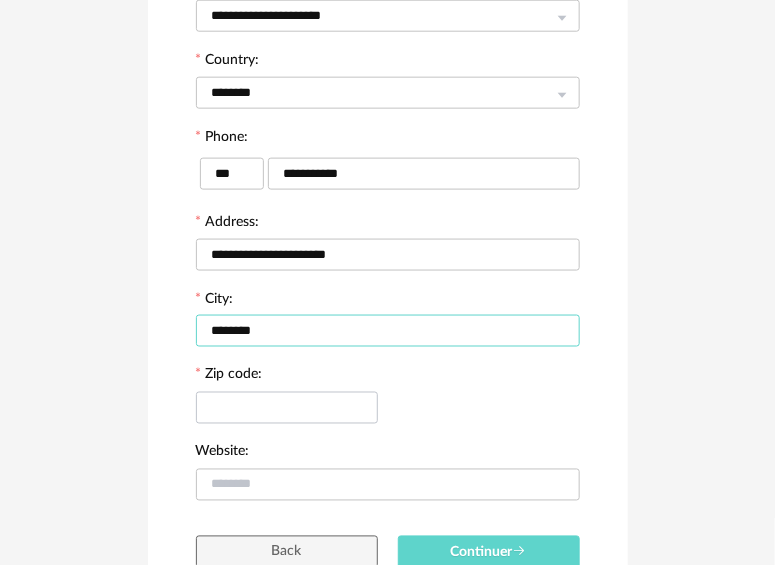type on "********" 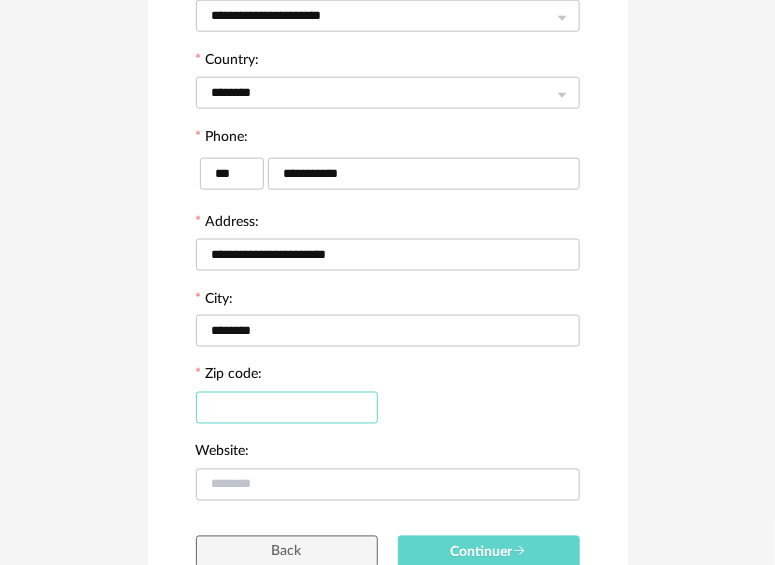 click at bounding box center [287, 408] 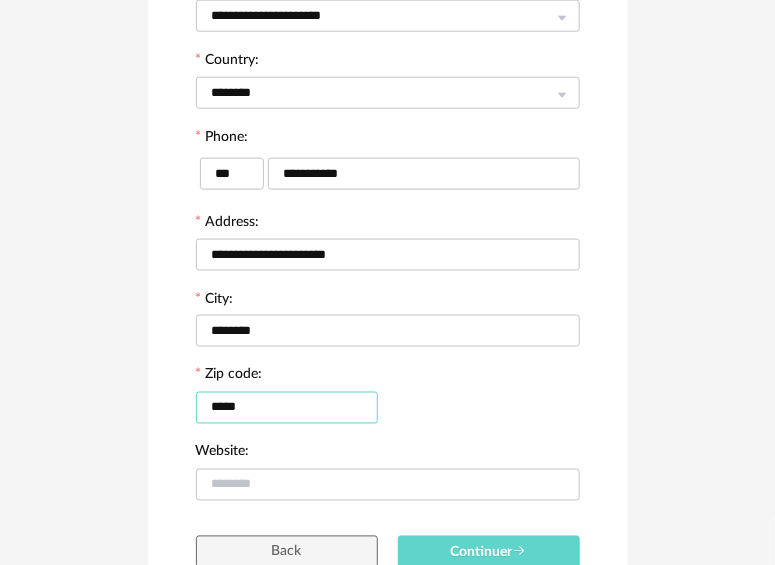 scroll, scrollTop: 627, scrollLeft: 0, axis: vertical 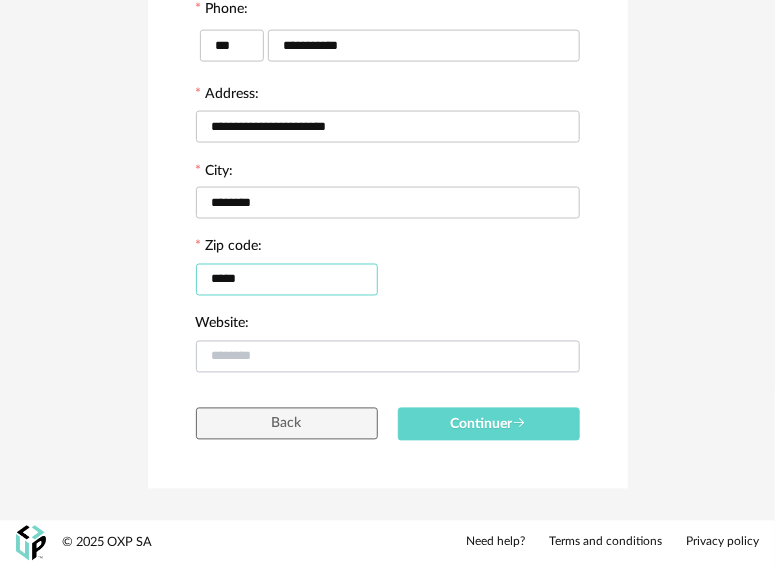 type on "*****" 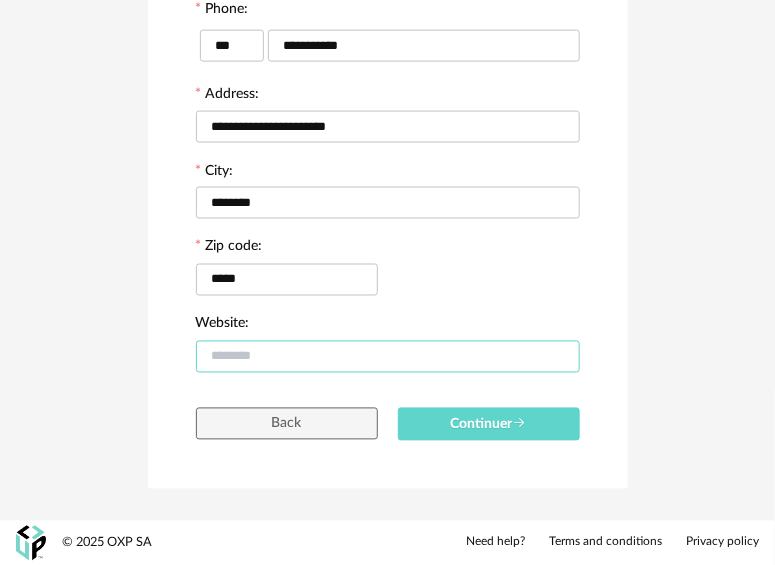 click at bounding box center [388, 357] 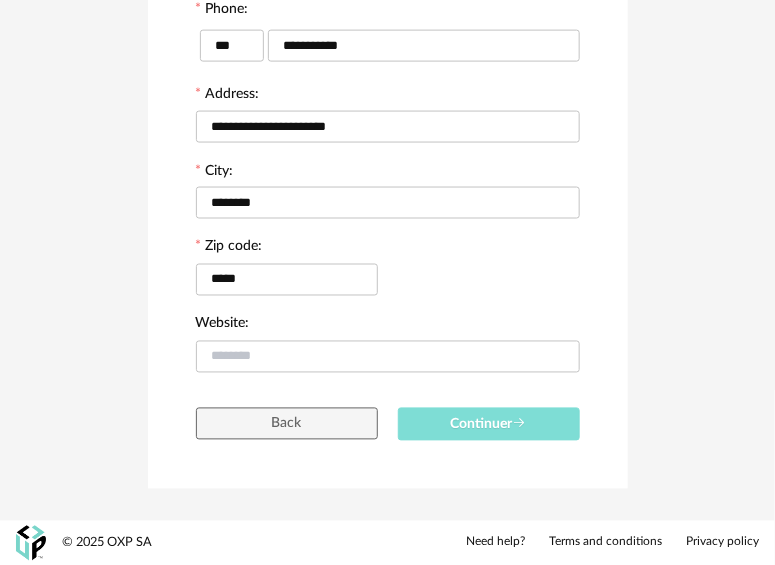click on "Continuer" at bounding box center (489, 424) 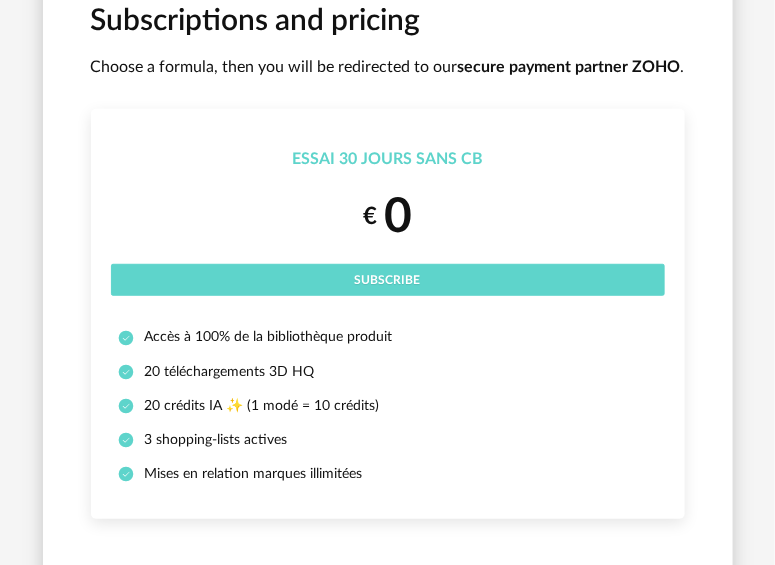 scroll, scrollTop: 99, scrollLeft: 0, axis: vertical 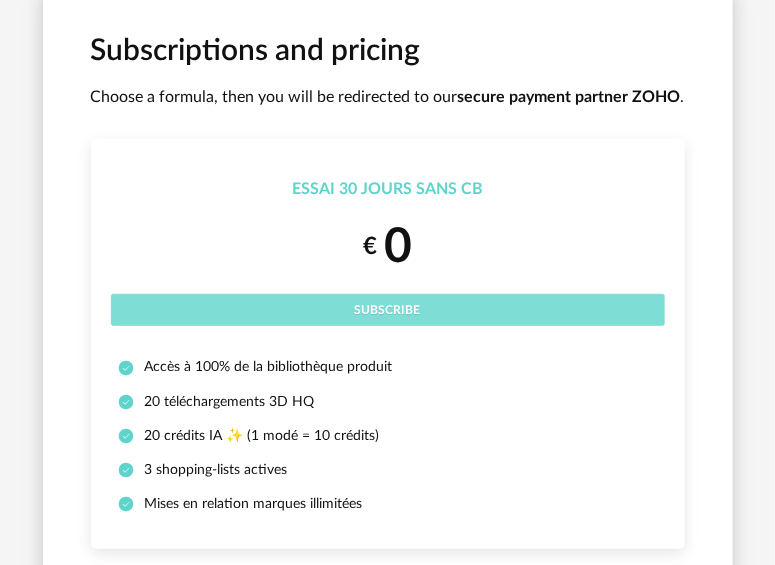 click on "Subscribe" at bounding box center (388, 310) 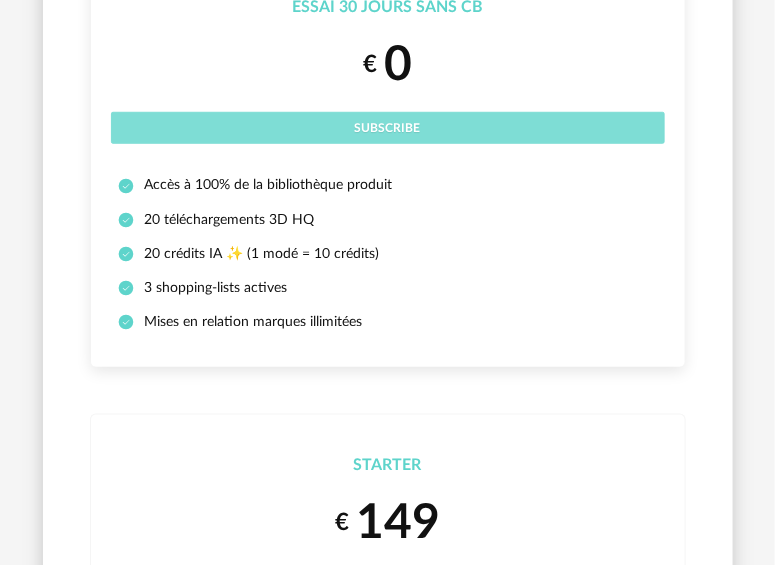 scroll, scrollTop: 300, scrollLeft: 0, axis: vertical 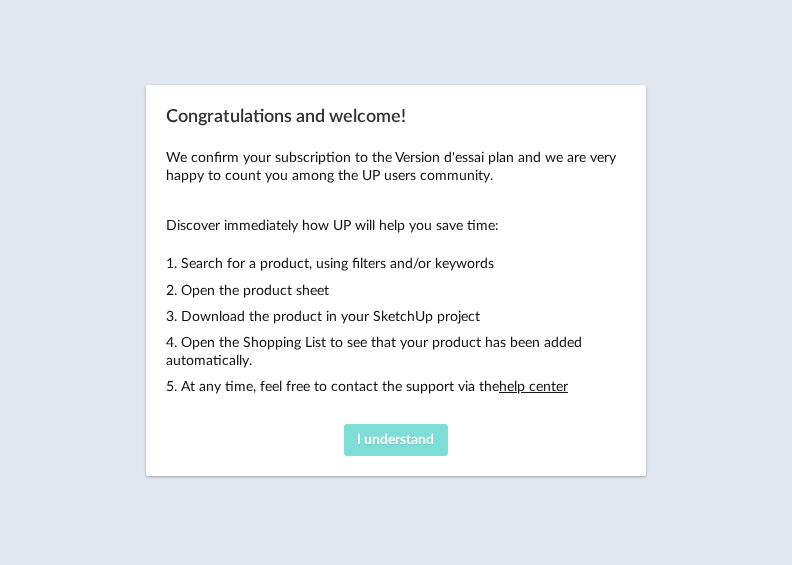 click on "I understand" at bounding box center [396, 440] 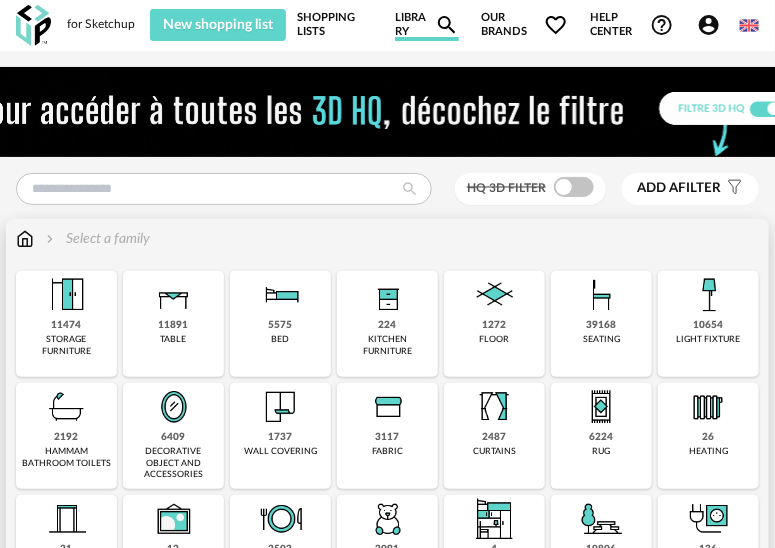scroll, scrollTop: 99, scrollLeft: 0, axis: vertical 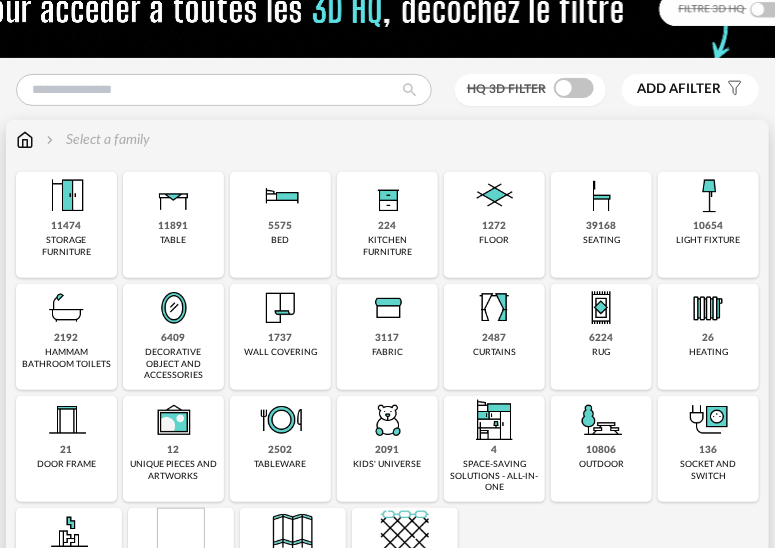click on "11891
table" at bounding box center (173, 225) 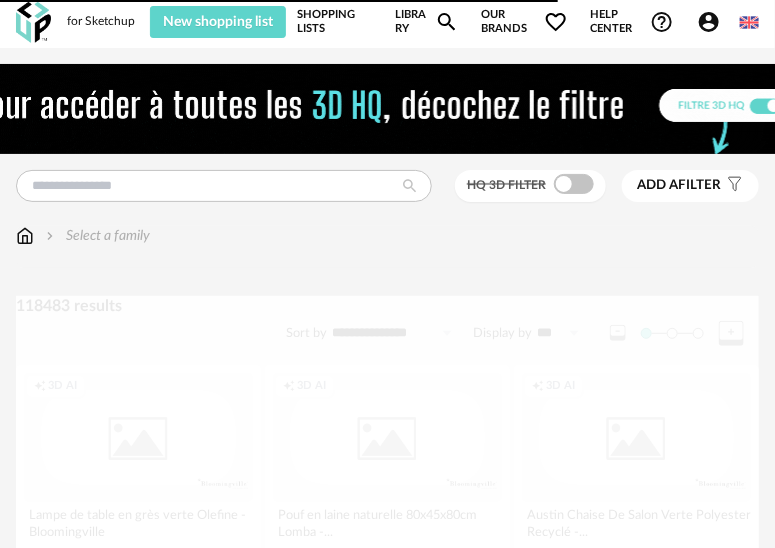 scroll, scrollTop: 0, scrollLeft: 0, axis: both 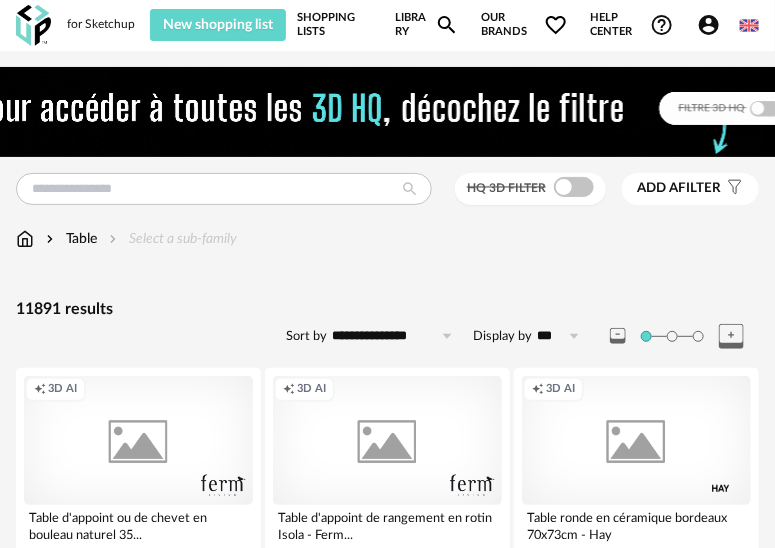 click on "Account Circle icon   Account   Connected as   [NAME] [LAST_NAME]   Edit my profile   My personal library   My AI 3D Creation icon   Platform updates       Logout" at bounding box center (712, 25) 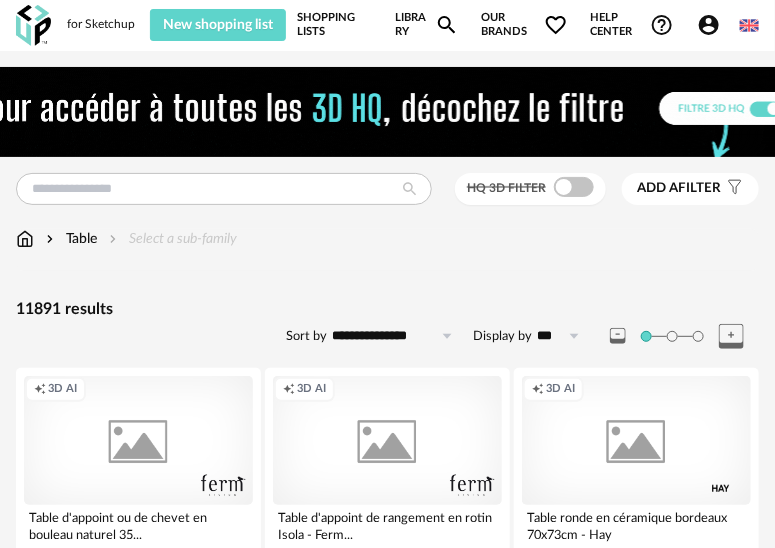 click on "Account Circle icon   Account   Connected as   [NAME] [LAST_NAME]   Edit my profile   My personal library   My AI 3D Creation icon   Platform updates       Logout" at bounding box center [712, 25] 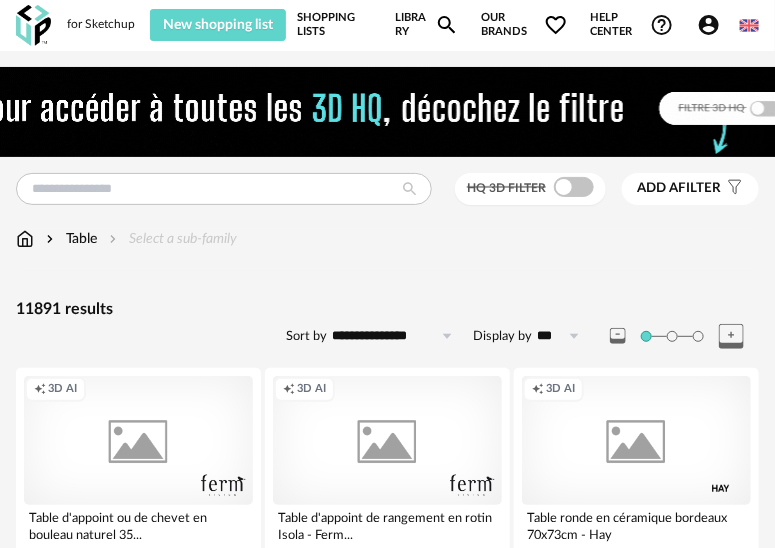 click at bounding box center (749, 25) 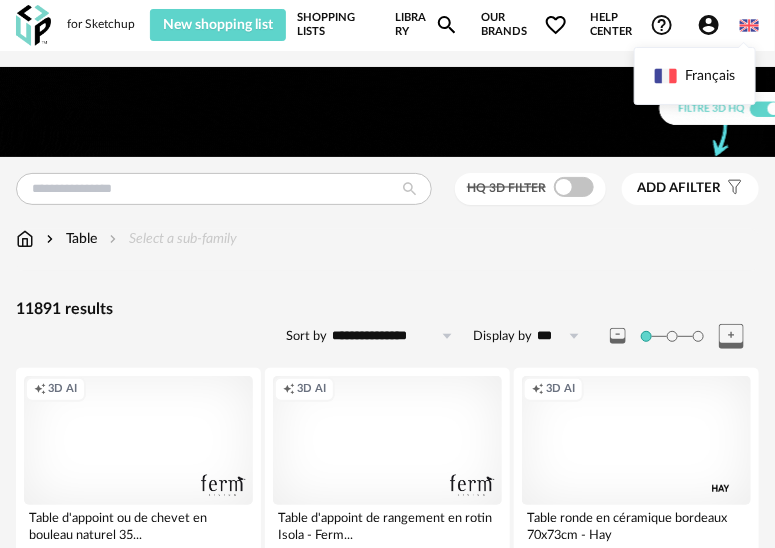 drag, startPoint x: 746, startPoint y: 30, endPoint x: 685, endPoint y: 58, distance: 67.11929 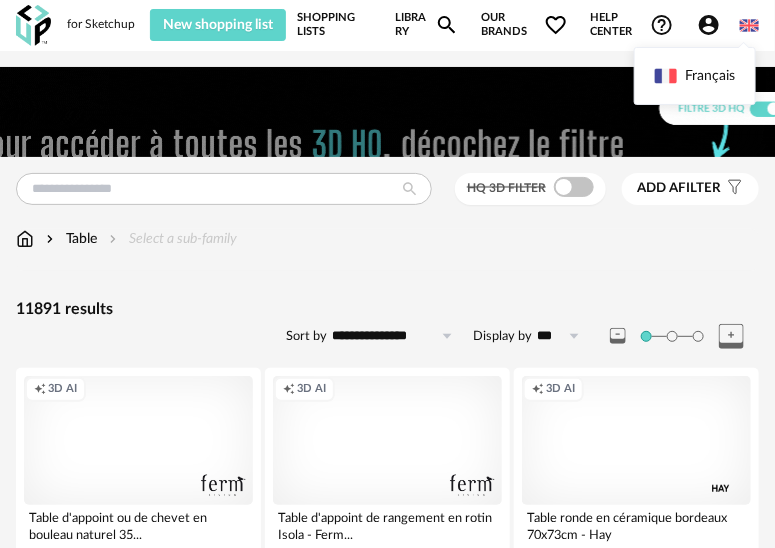 click at bounding box center [749, 25] 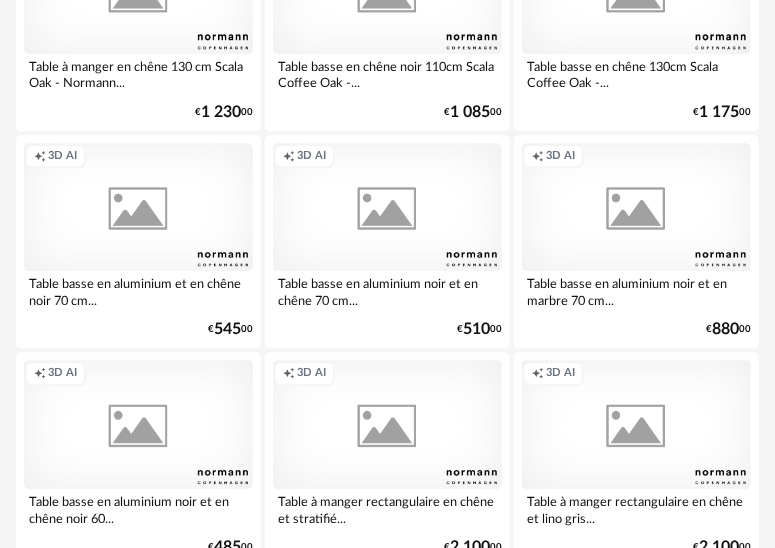 scroll, scrollTop: 1699, scrollLeft: 0, axis: vertical 